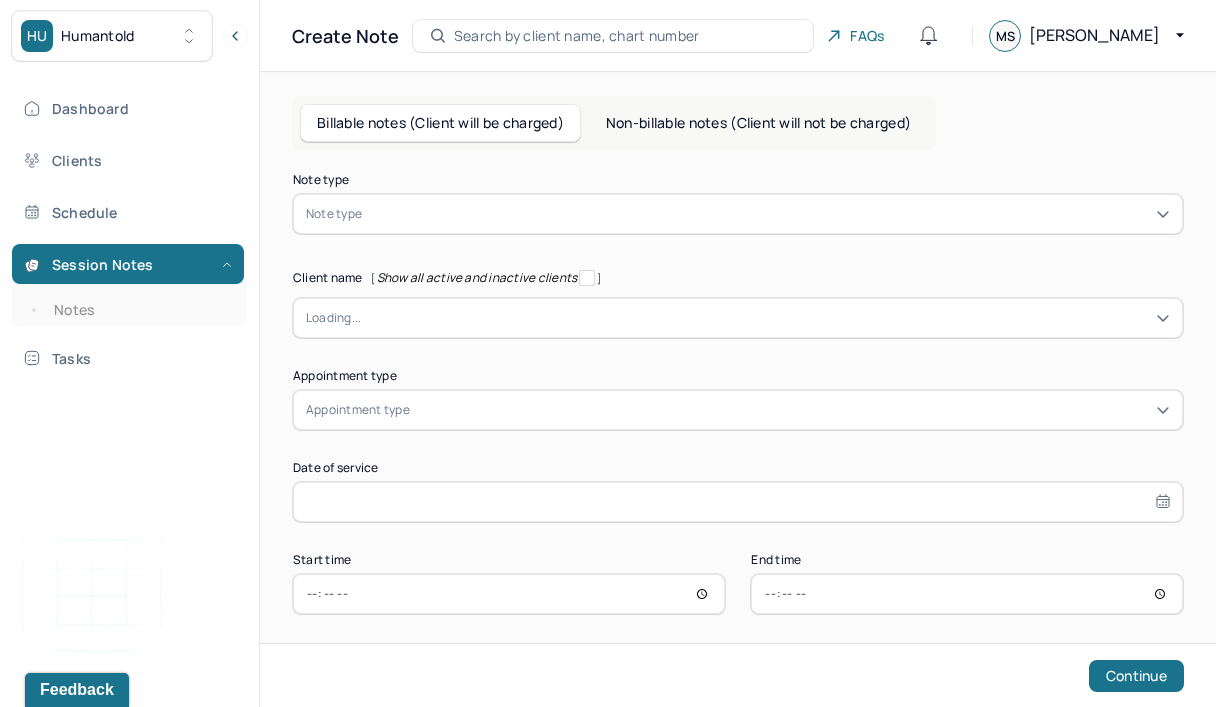 scroll, scrollTop: 0, scrollLeft: 0, axis: both 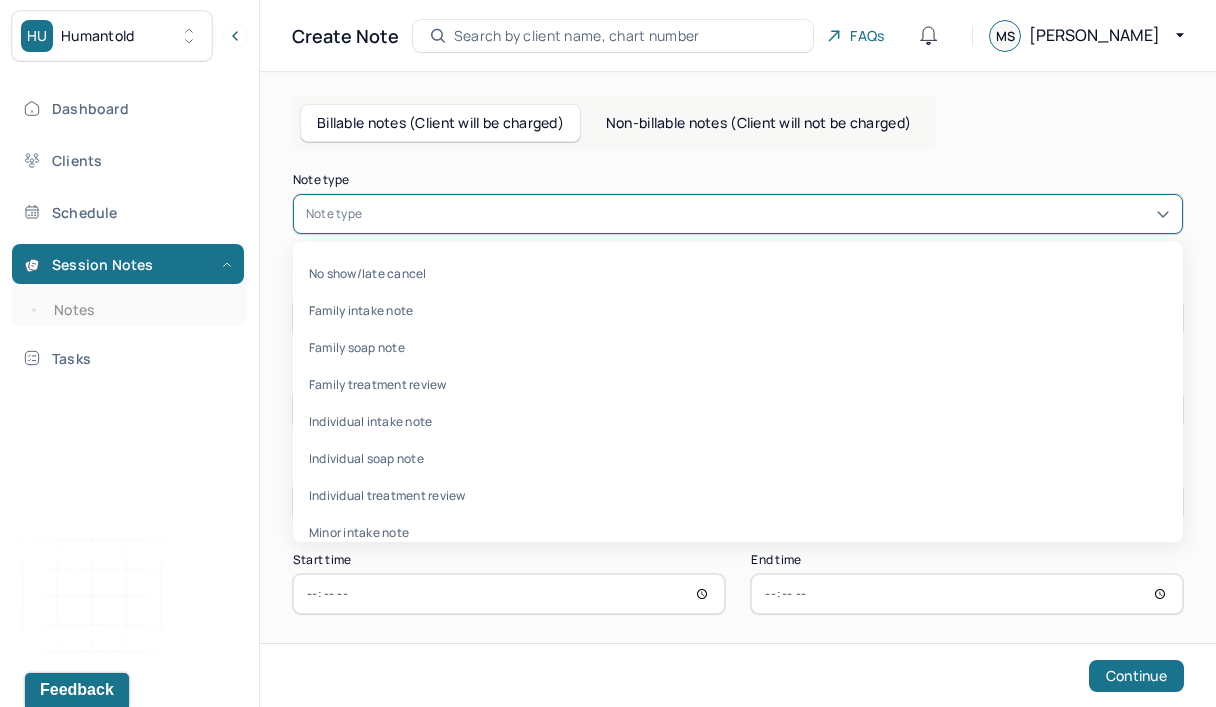 click on "Individual soap note" at bounding box center (738, 458) 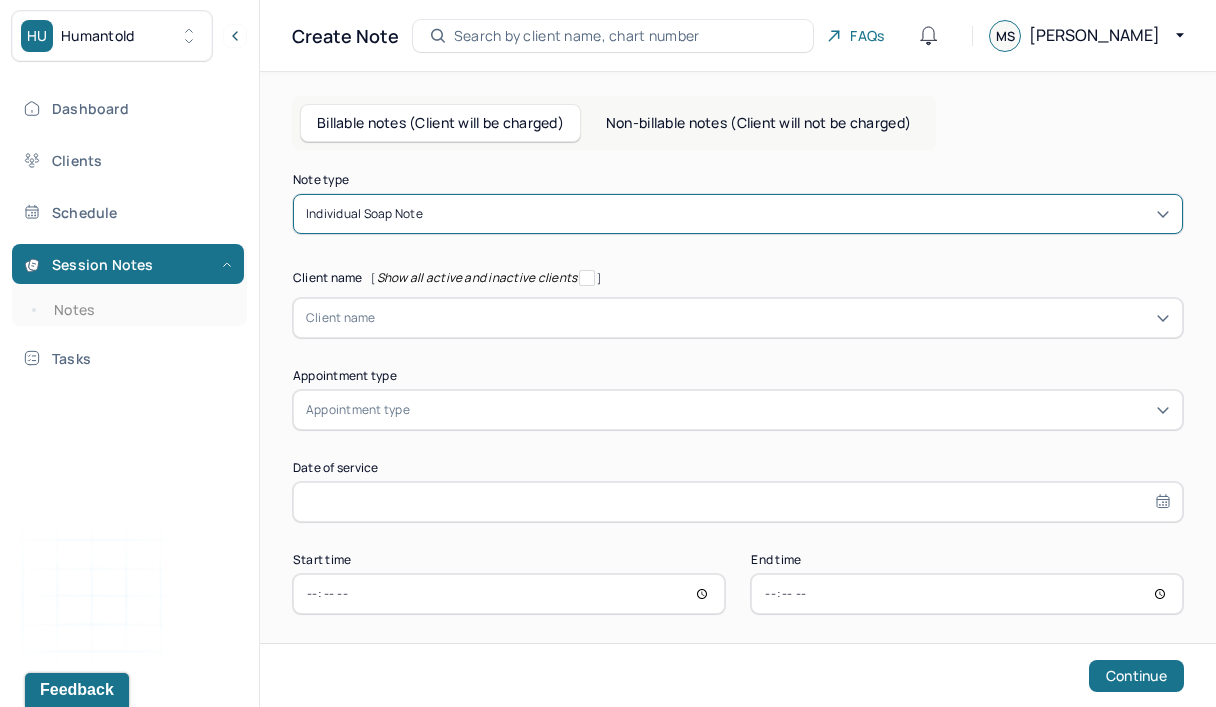 click at bounding box center [773, 318] 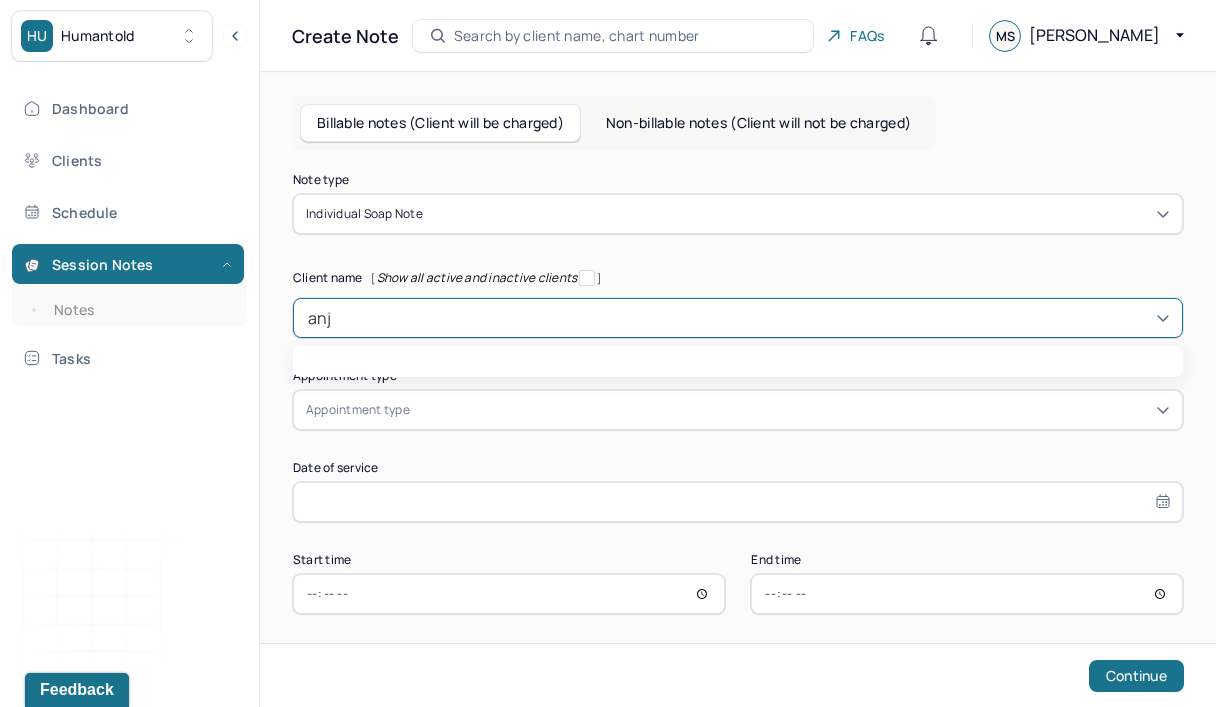 type on "anjo" 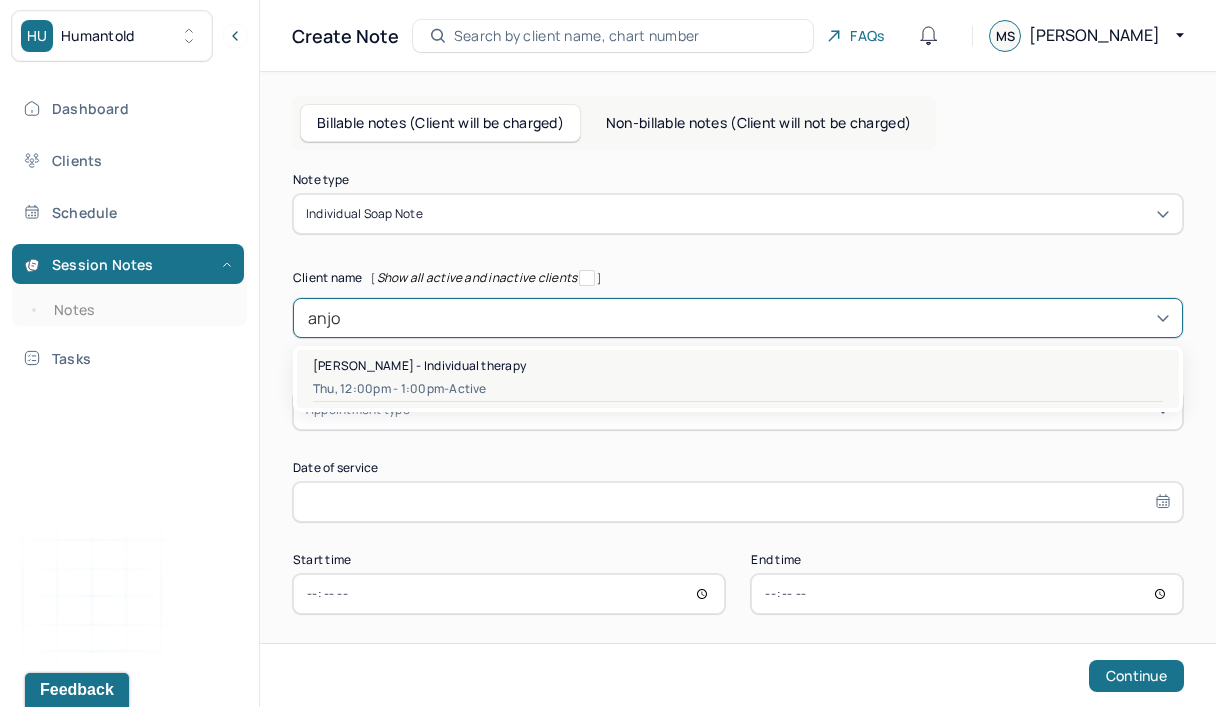drag, startPoint x: 0, startPoint y: 0, endPoint x: 402, endPoint y: 367, distance: 544.328 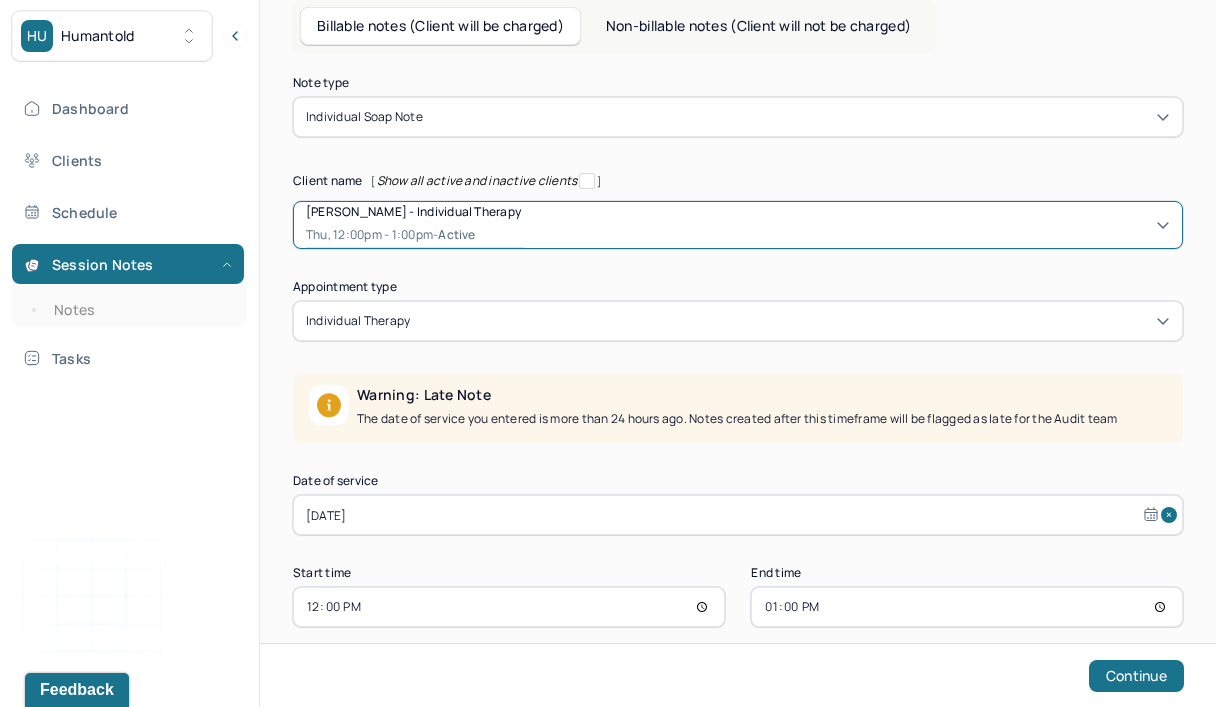 scroll, scrollTop: 122, scrollLeft: 0, axis: vertical 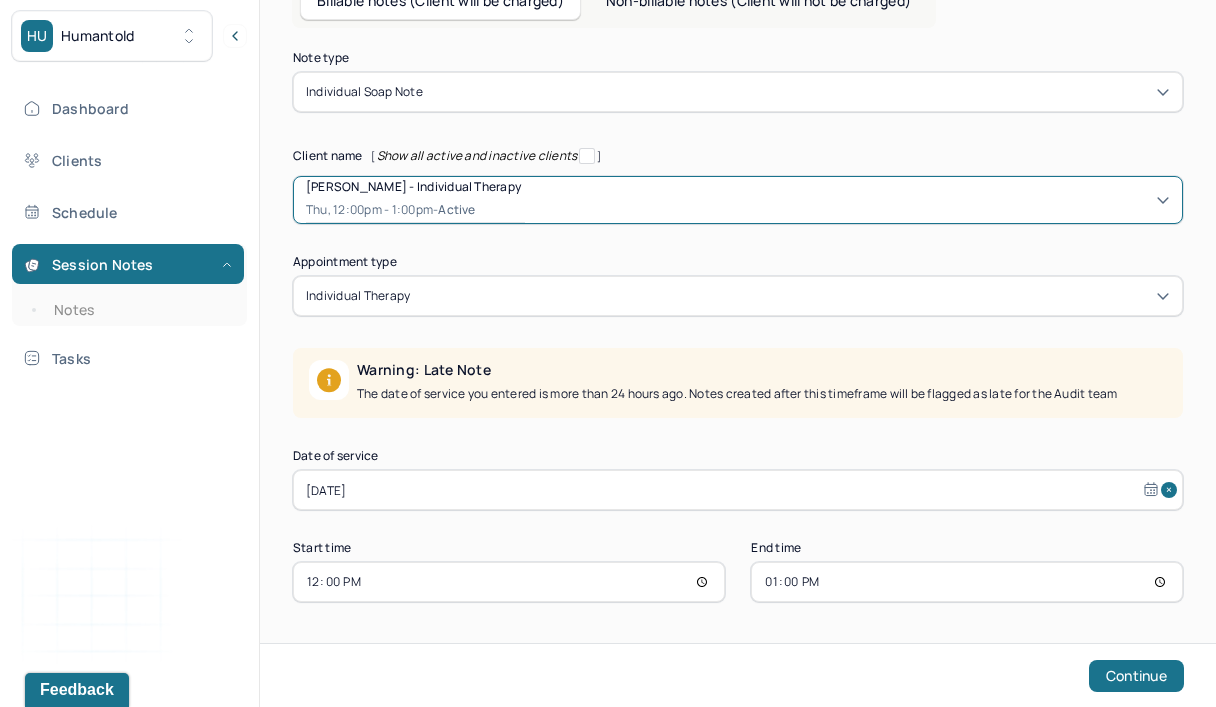 click on "[DATE]" at bounding box center [738, 490] 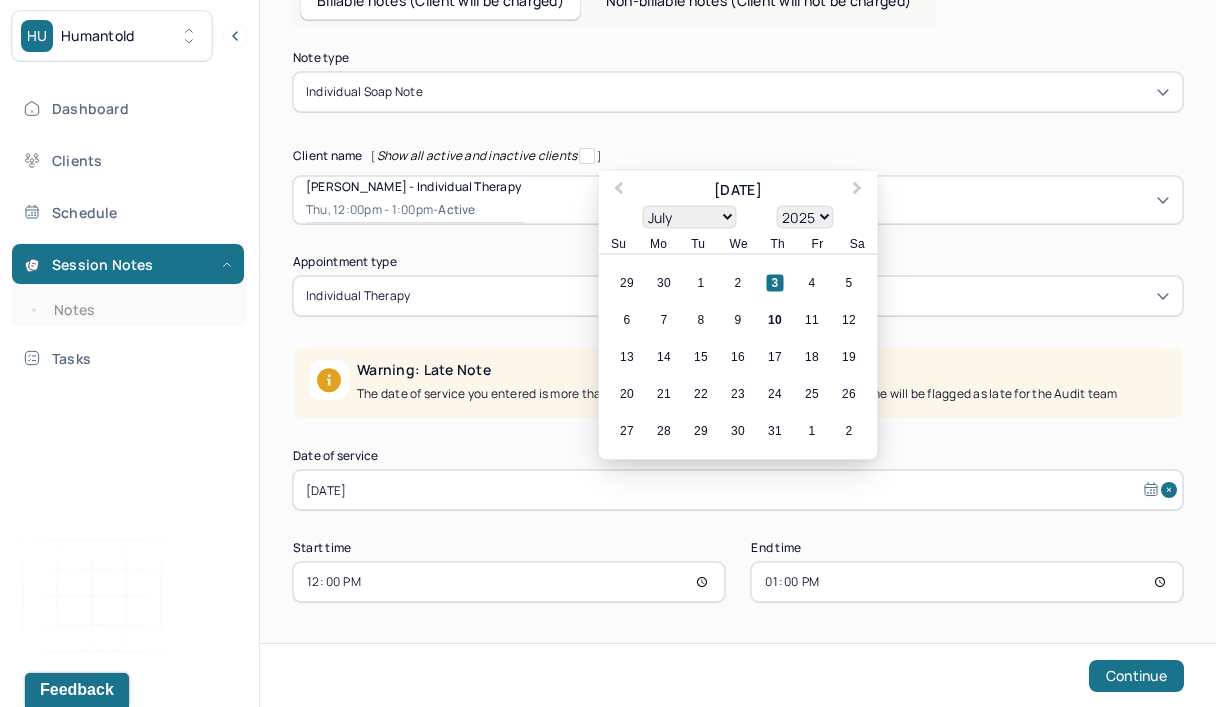 click on "10" at bounding box center (775, 320) 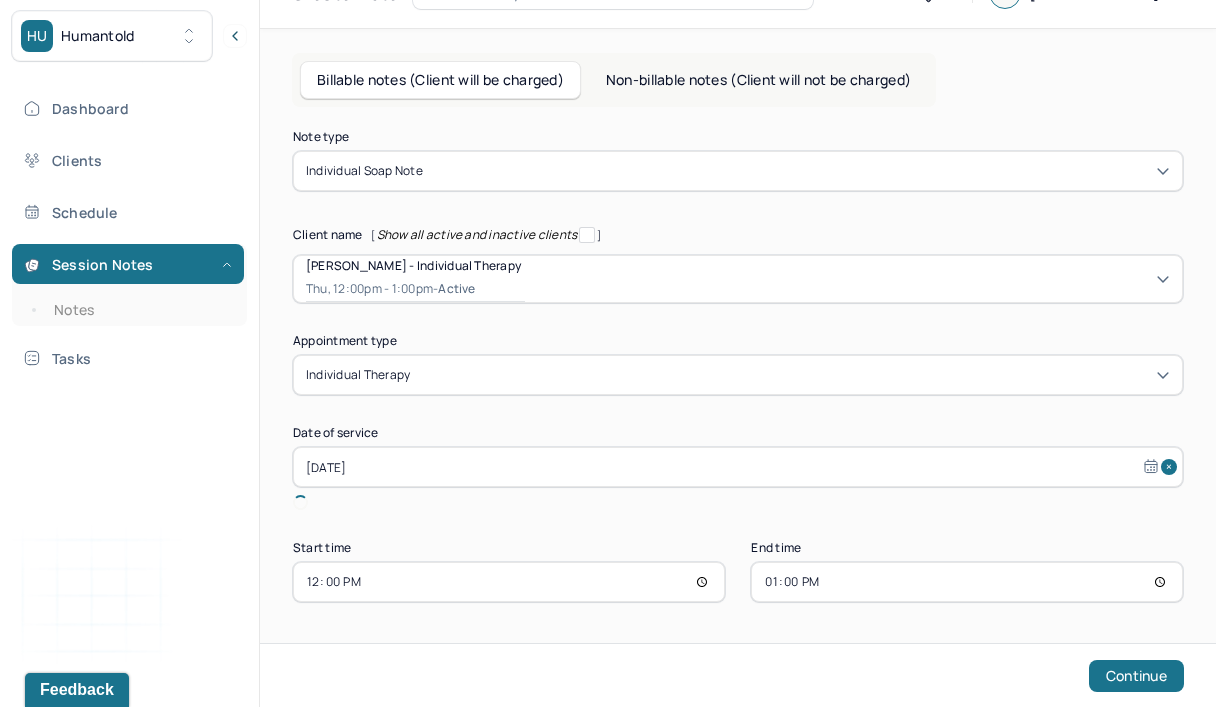 scroll, scrollTop: 20, scrollLeft: 0, axis: vertical 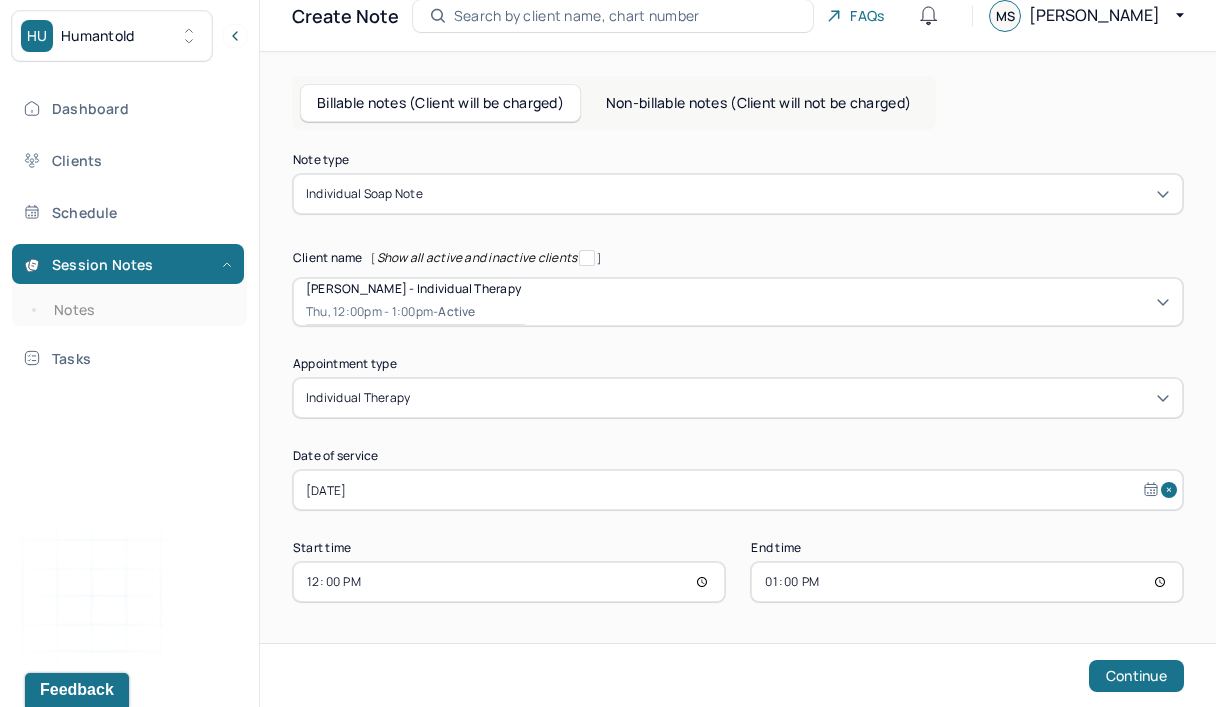 click on "13:00" at bounding box center (967, 582) 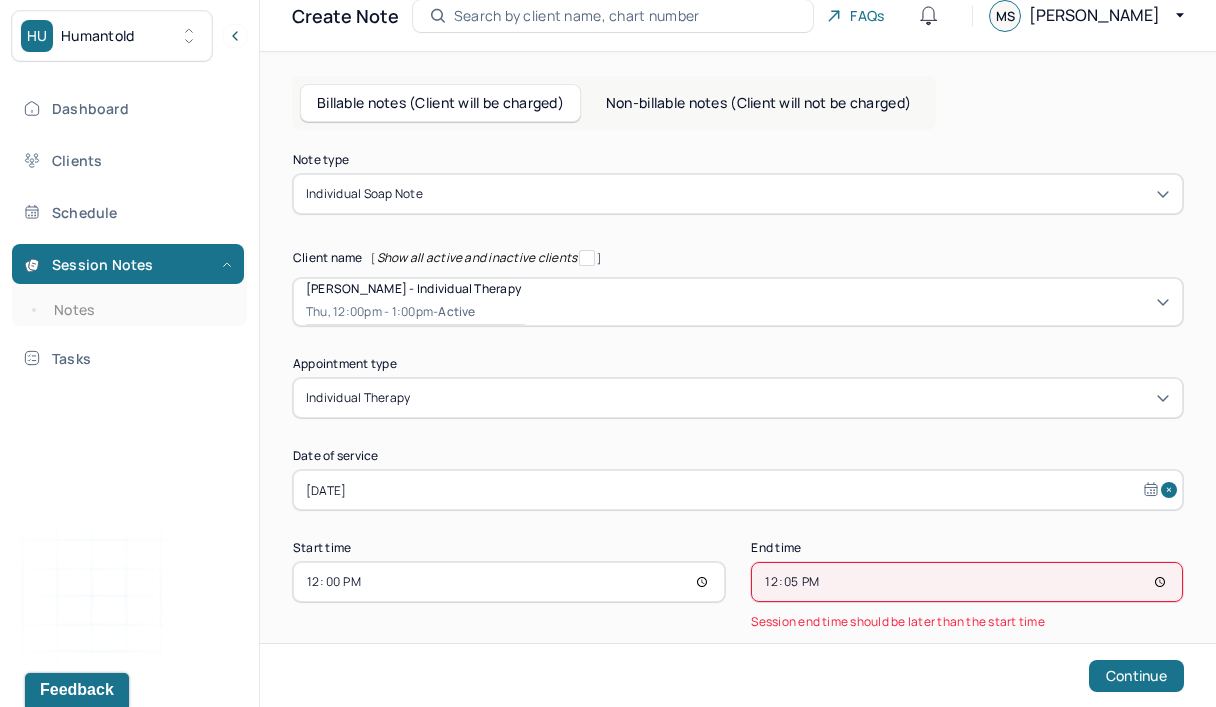 type on "12:55" 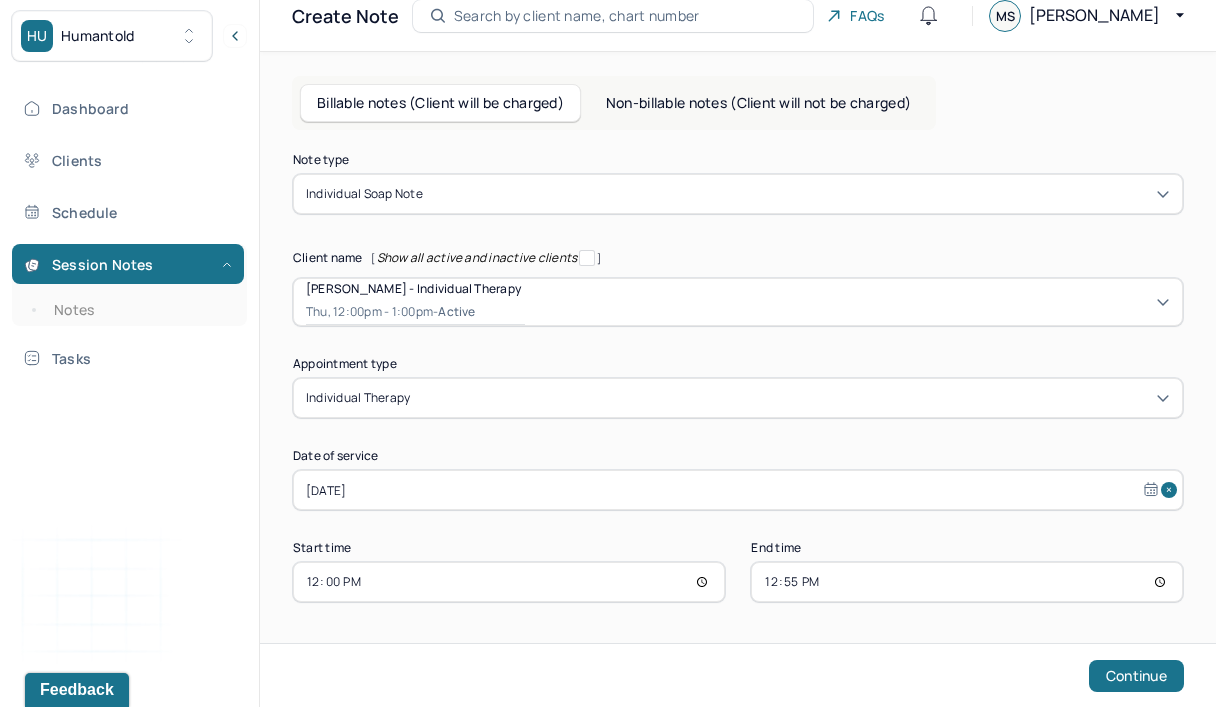 click on "Continue" at bounding box center [1136, 676] 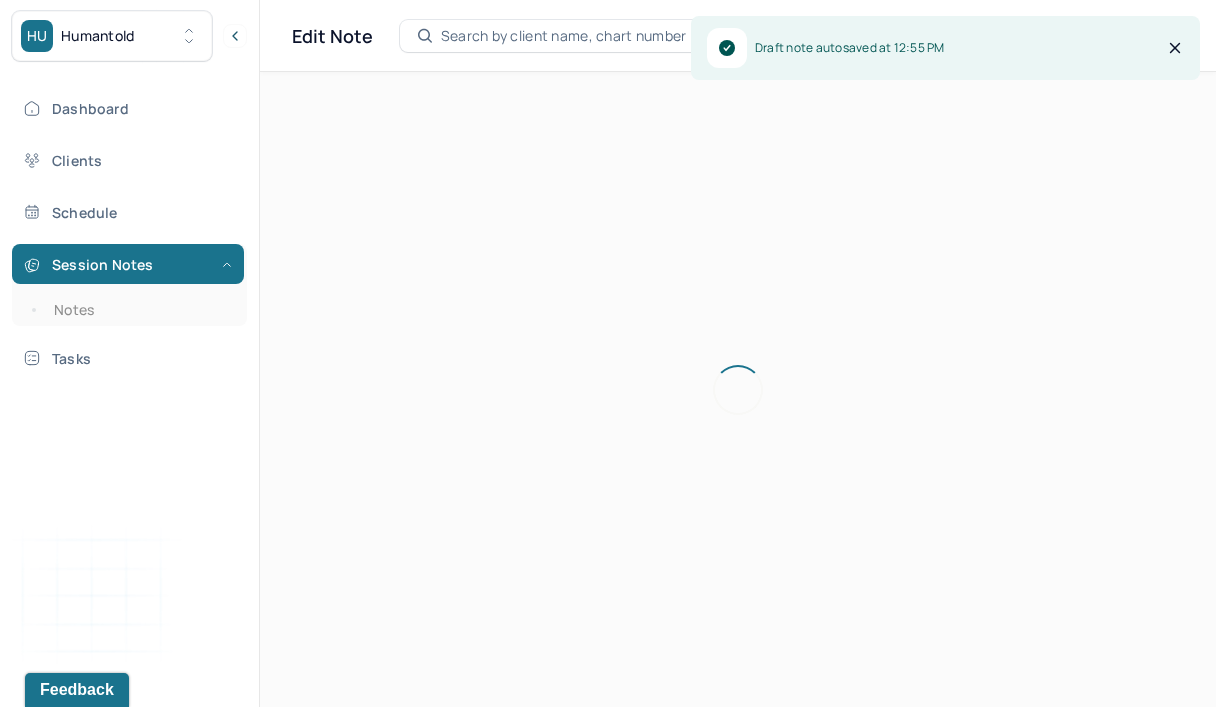 scroll, scrollTop: 0, scrollLeft: 0, axis: both 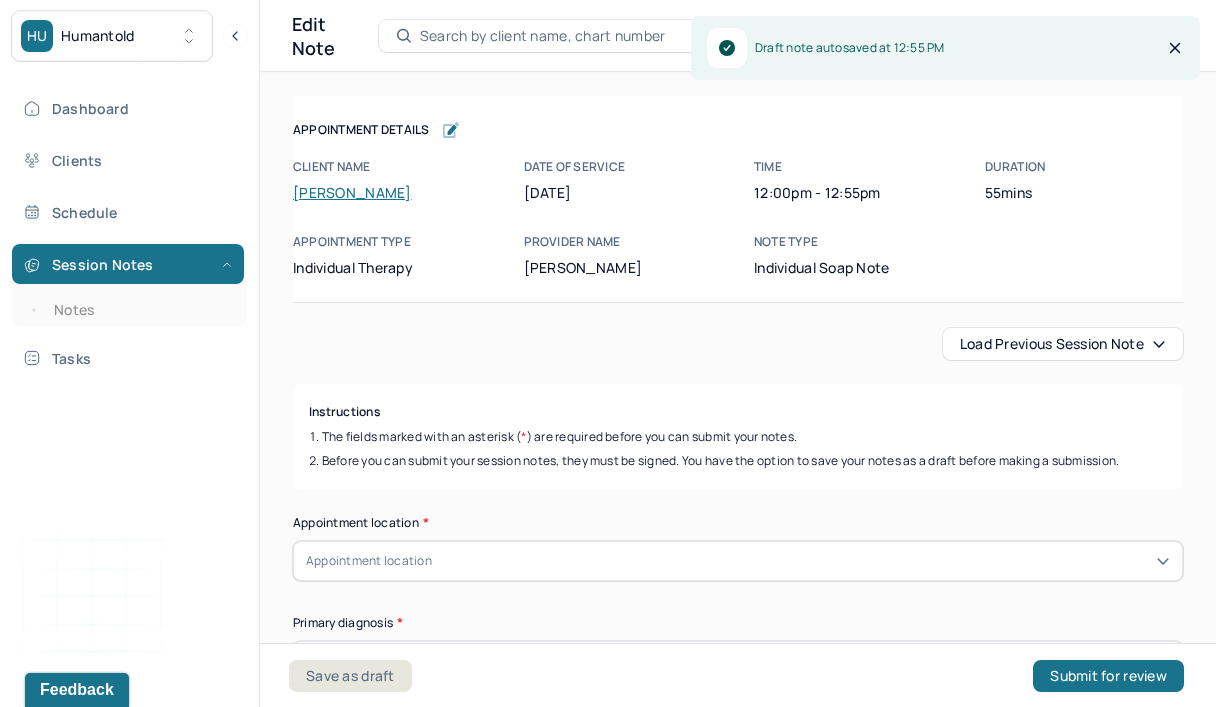click on "Load previous session note" at bounding box center (1063, 344) 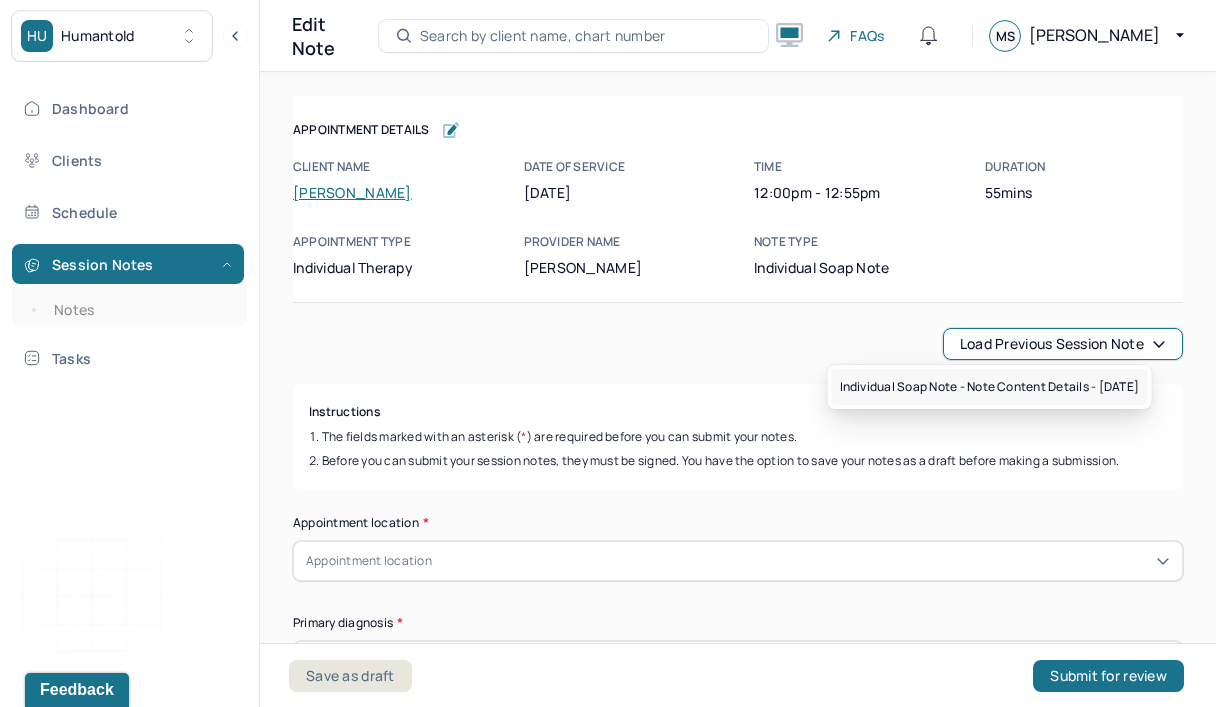 click on "Individual soap note   - Note content Details -   [DATE]" at bounding box center (990, 387) 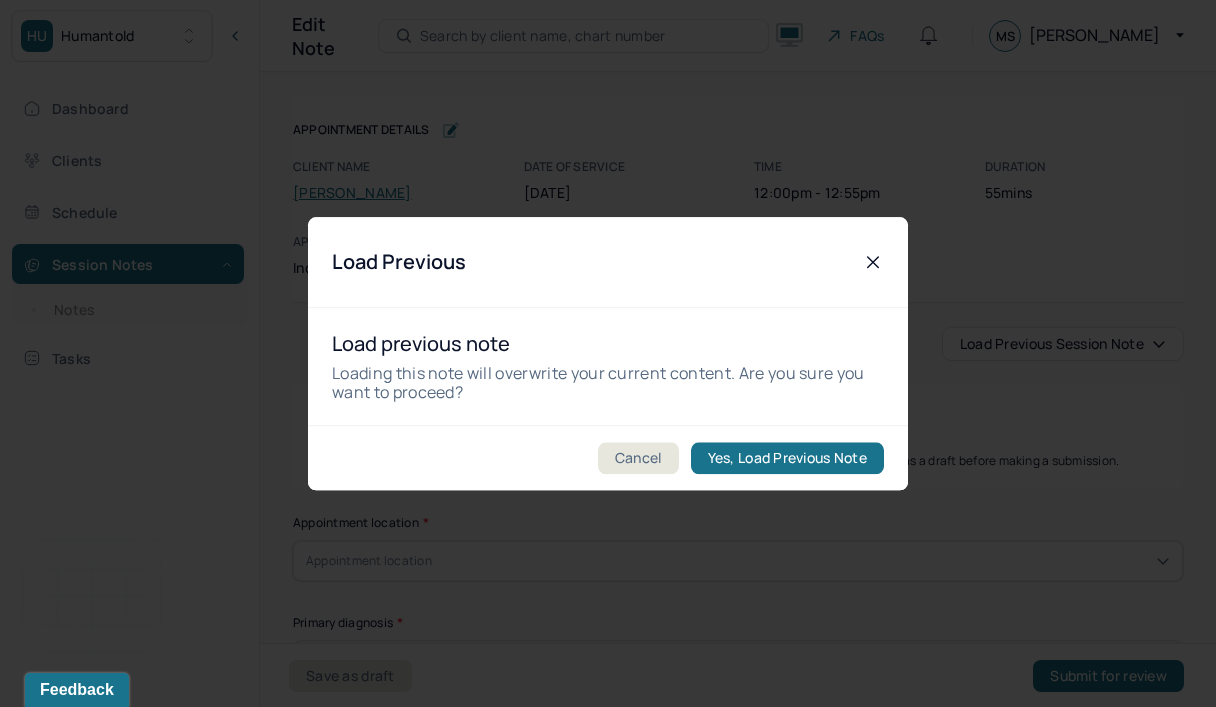 click on "Yes, Load Previous Note" at bounding box center [787, 458] 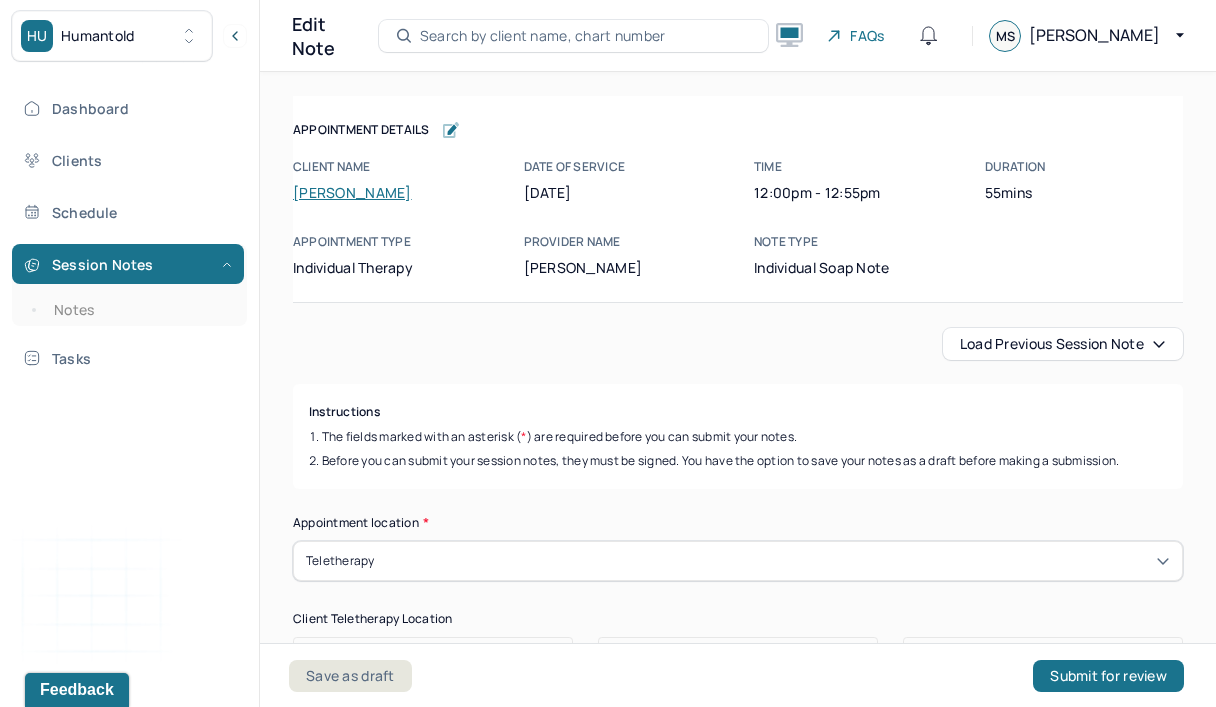 click on "Save as draft" at bounding box center (350, 676) 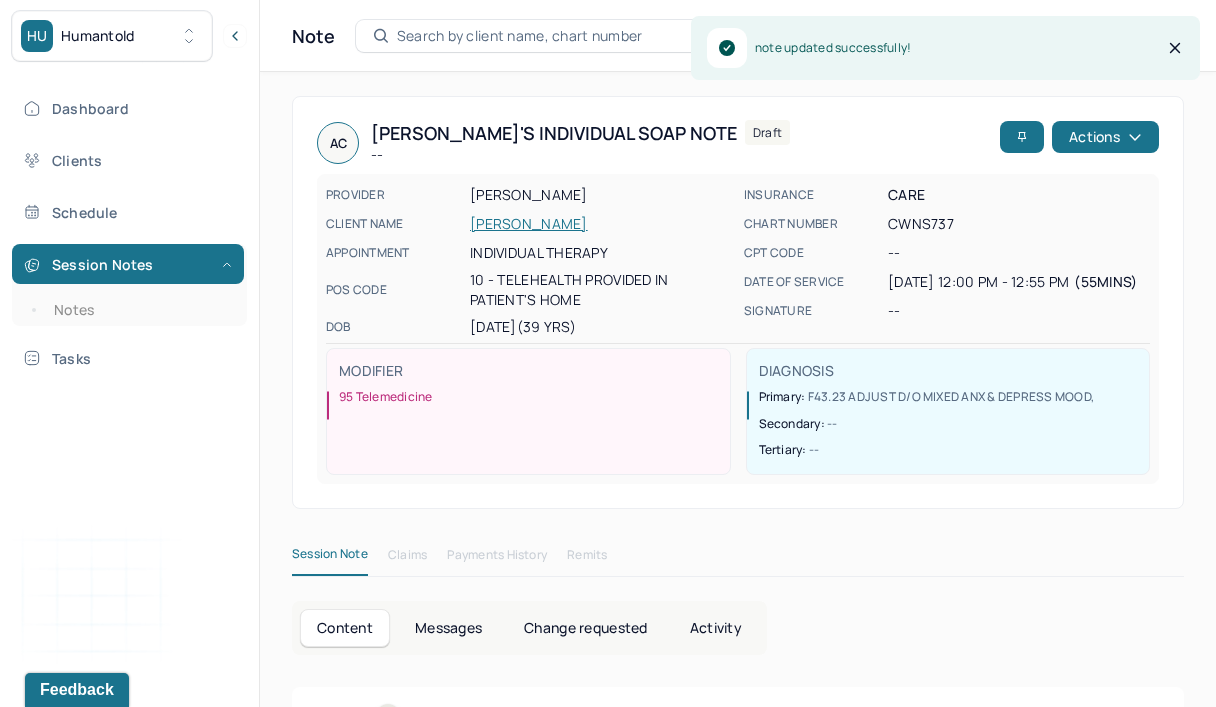 click on "Notes" at bounding box center [139, 310] 